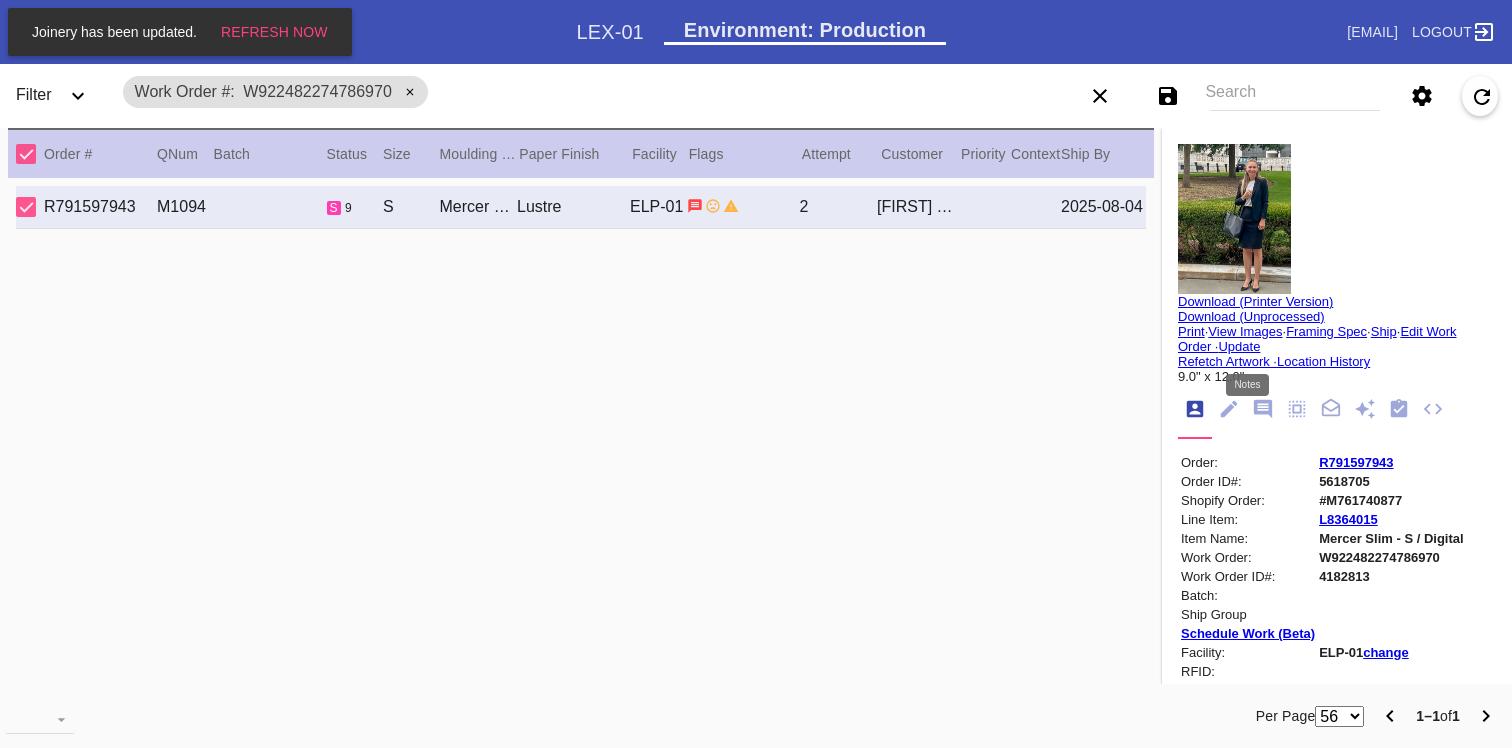 scroll, scrollTop: 0, scrollLeft: 0, axis: both 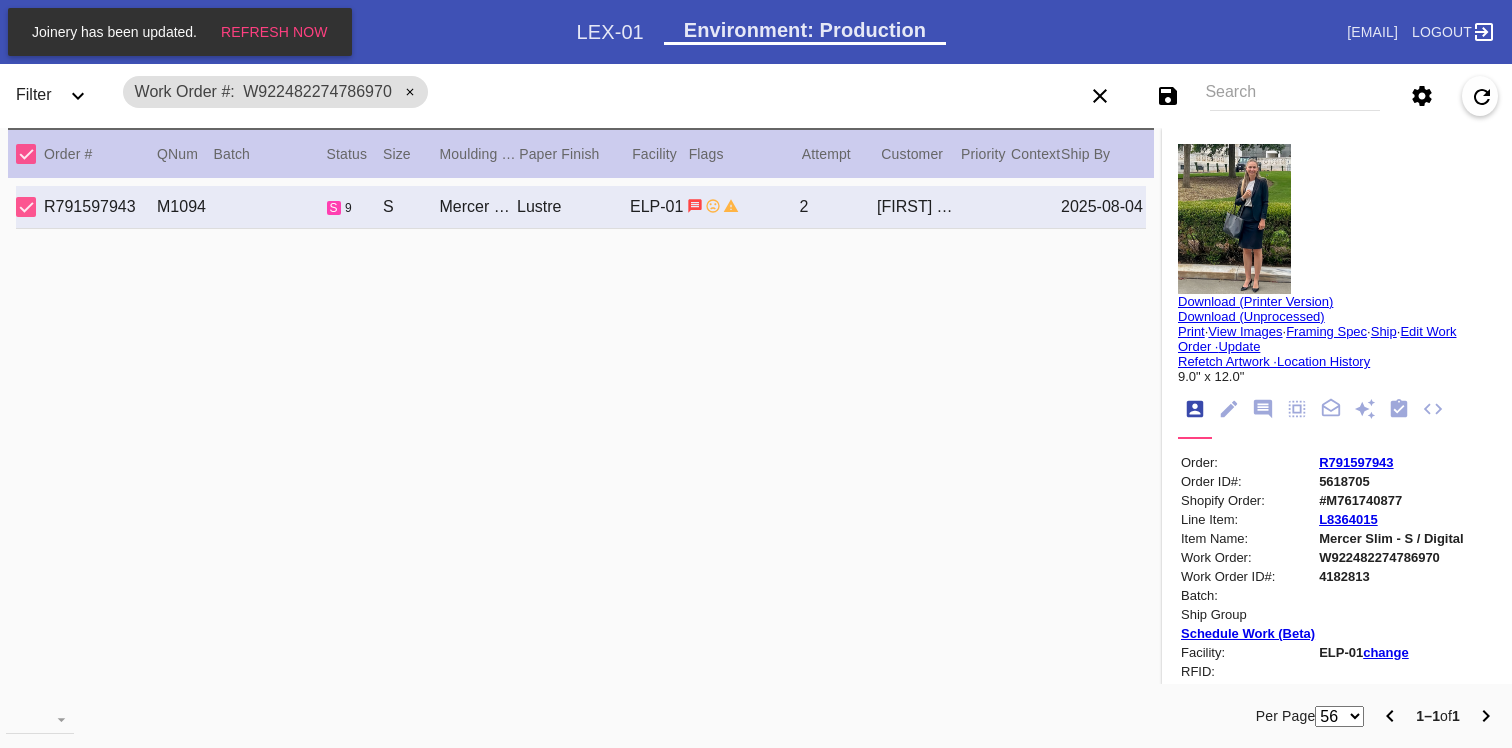 click at bounding box center [1234, 219] 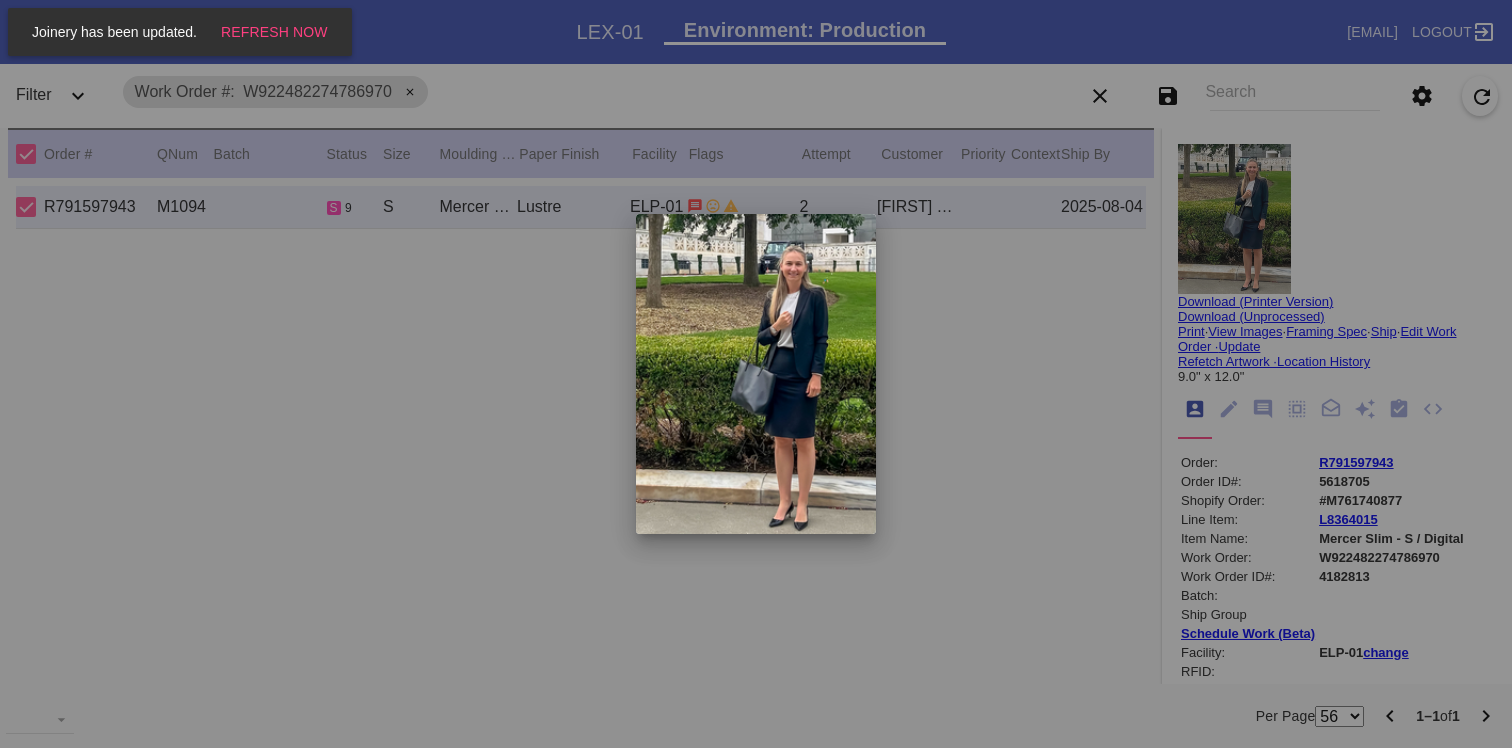 click at bounding box center [756, 374] 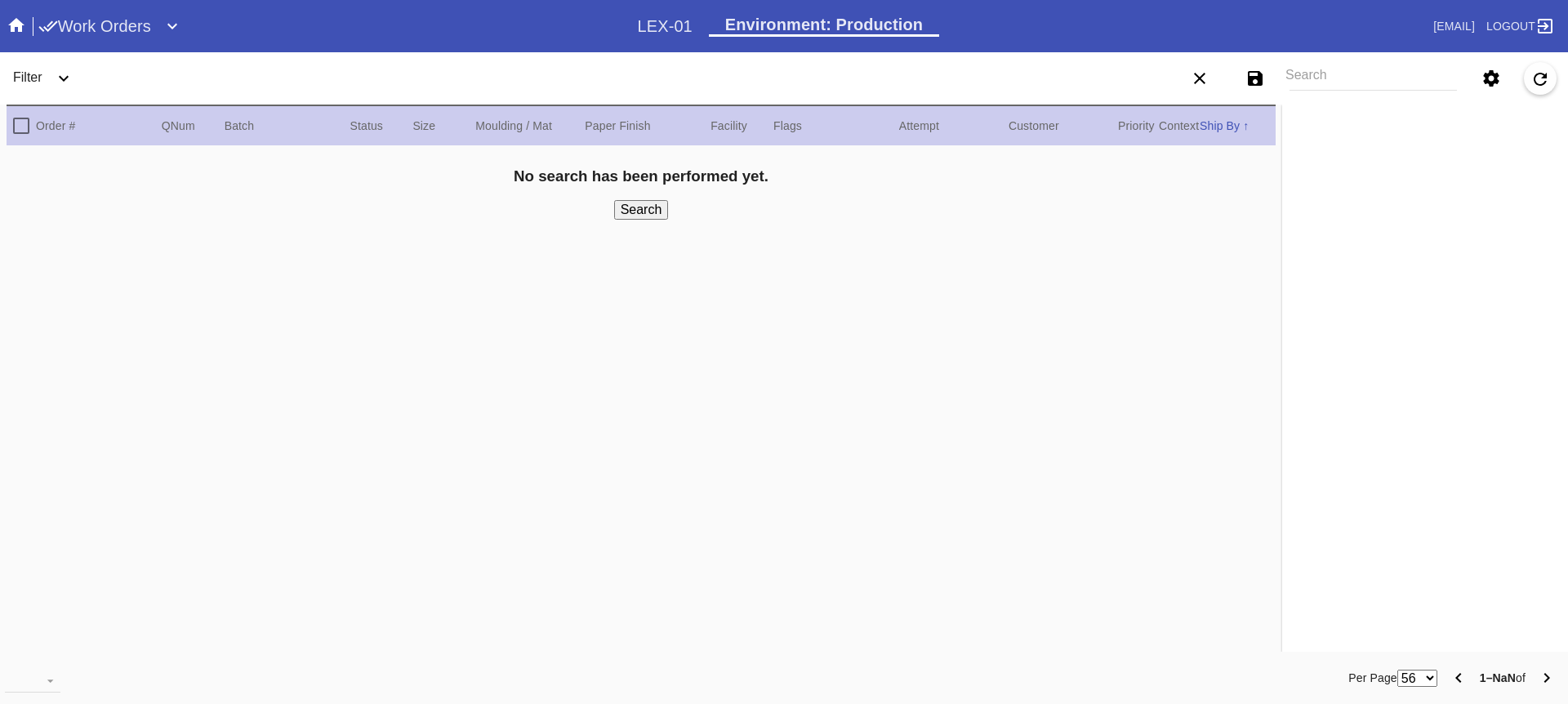 scroll, scrollTop: 0, scrollLeft: 0, axis: both 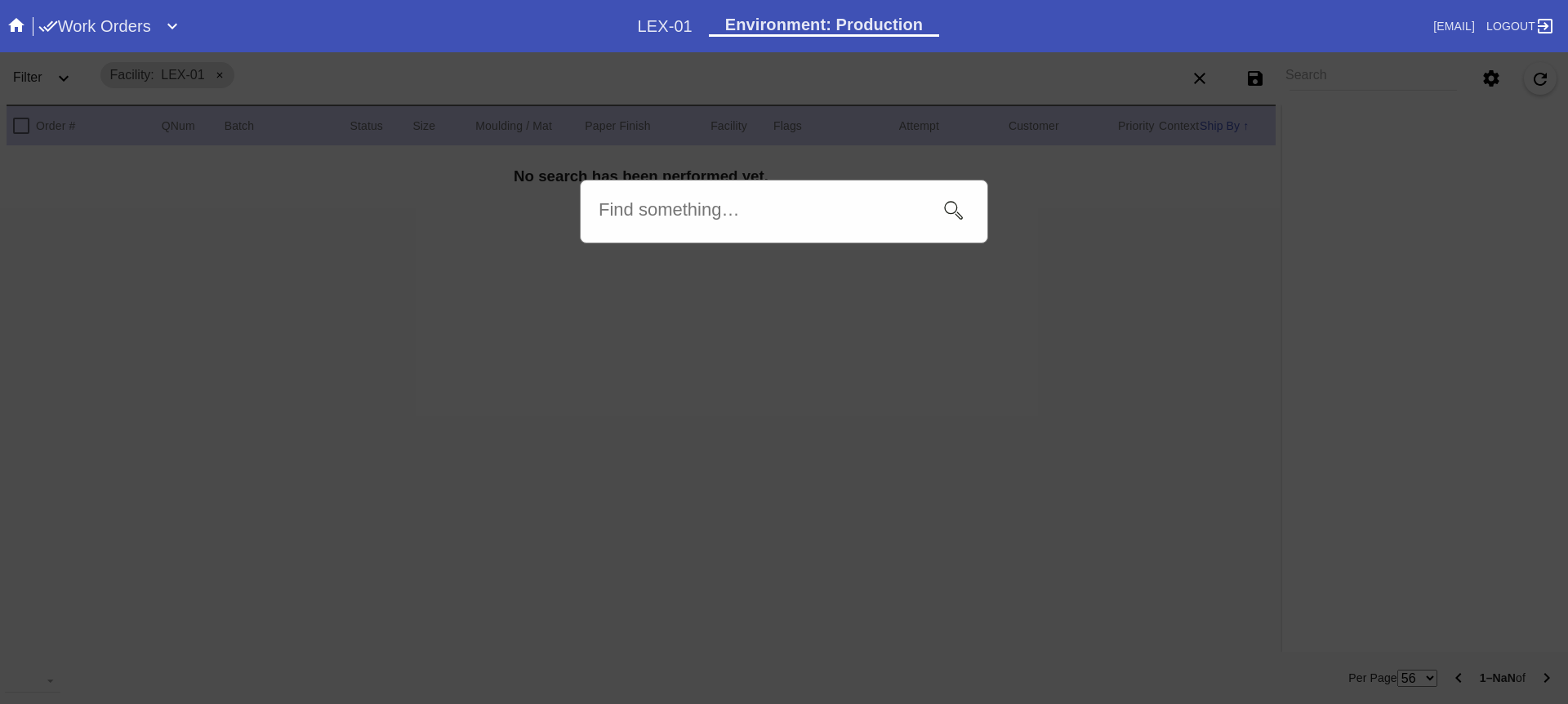paste on "W401467003908857" 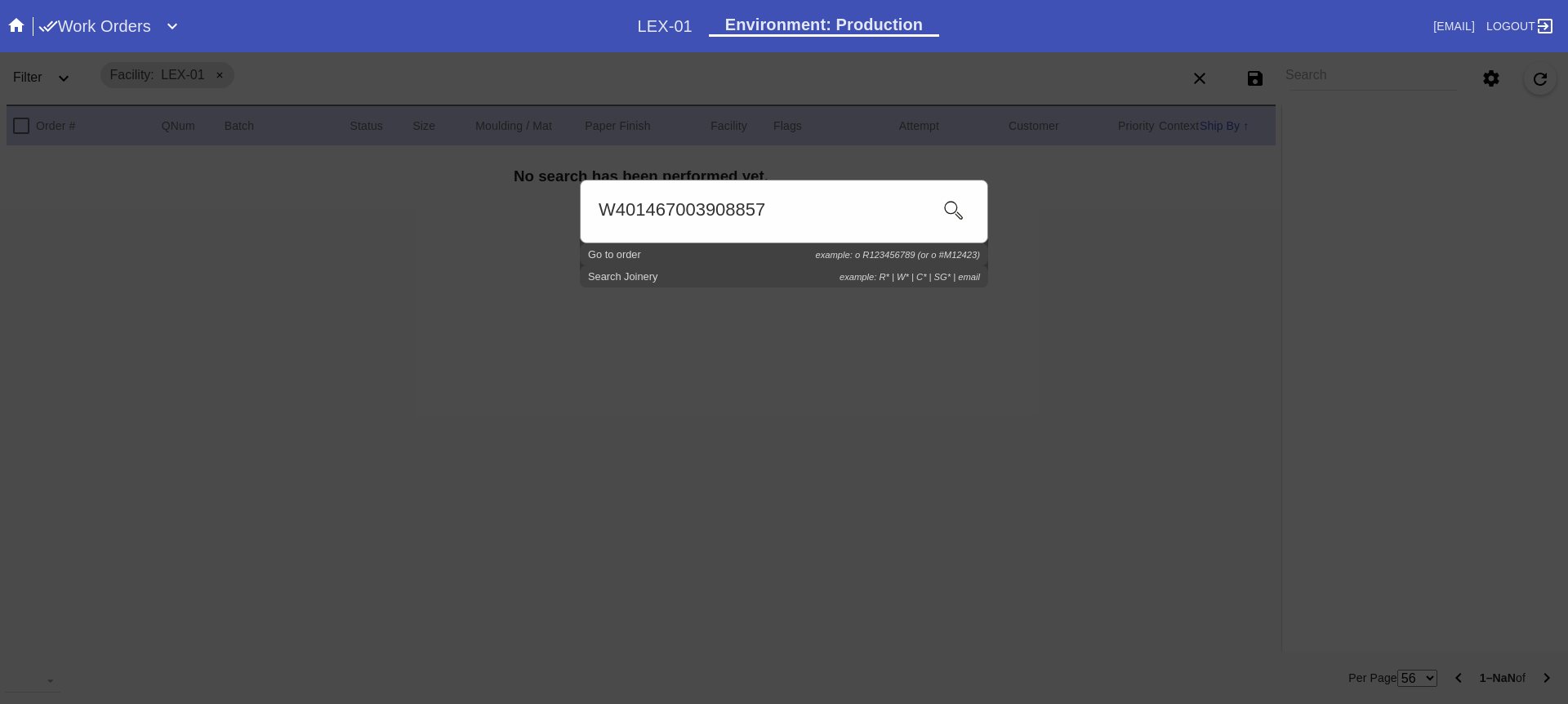 type on "W401467003908857" 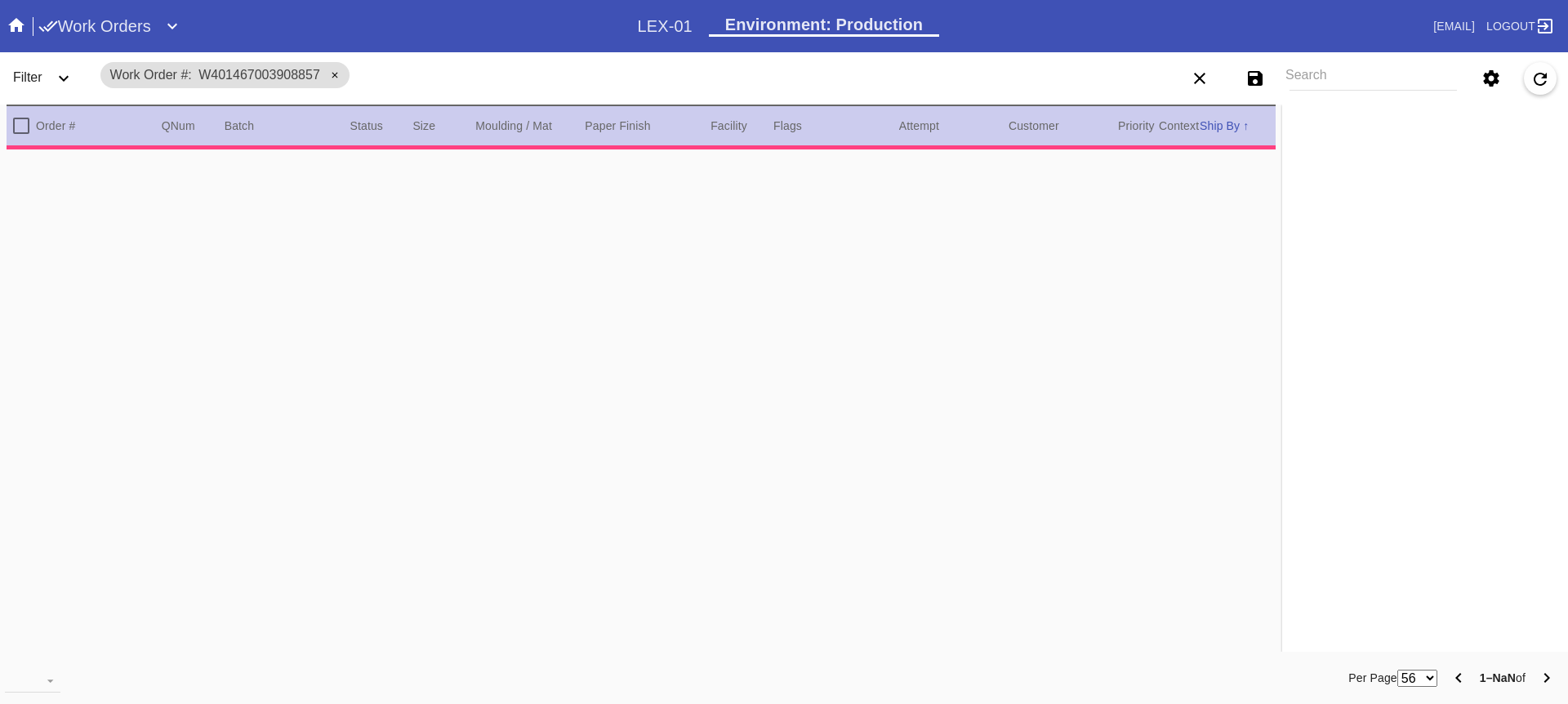 scroll, scrollTop: 0, scrollLeft: 0, axis: both 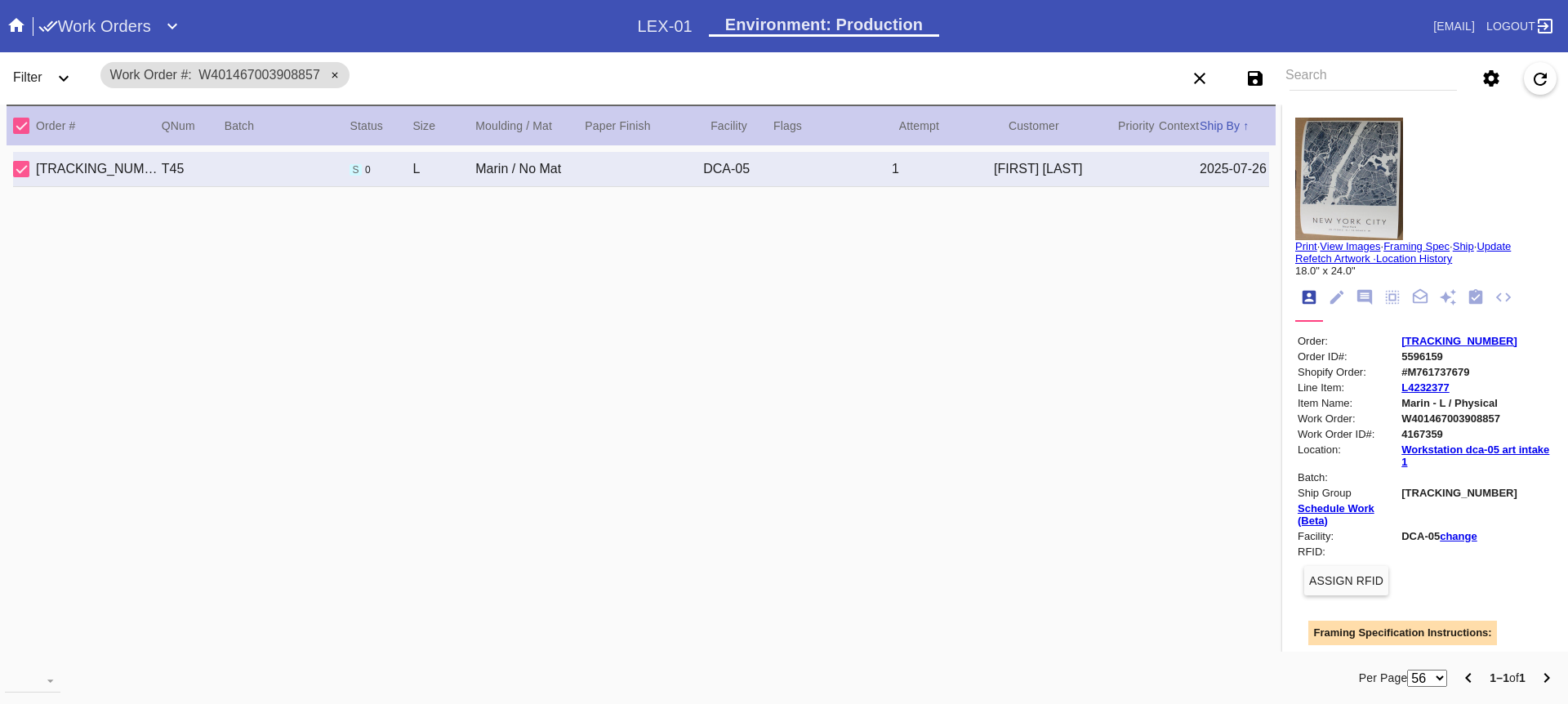 click at bounding box center (1349, 179) 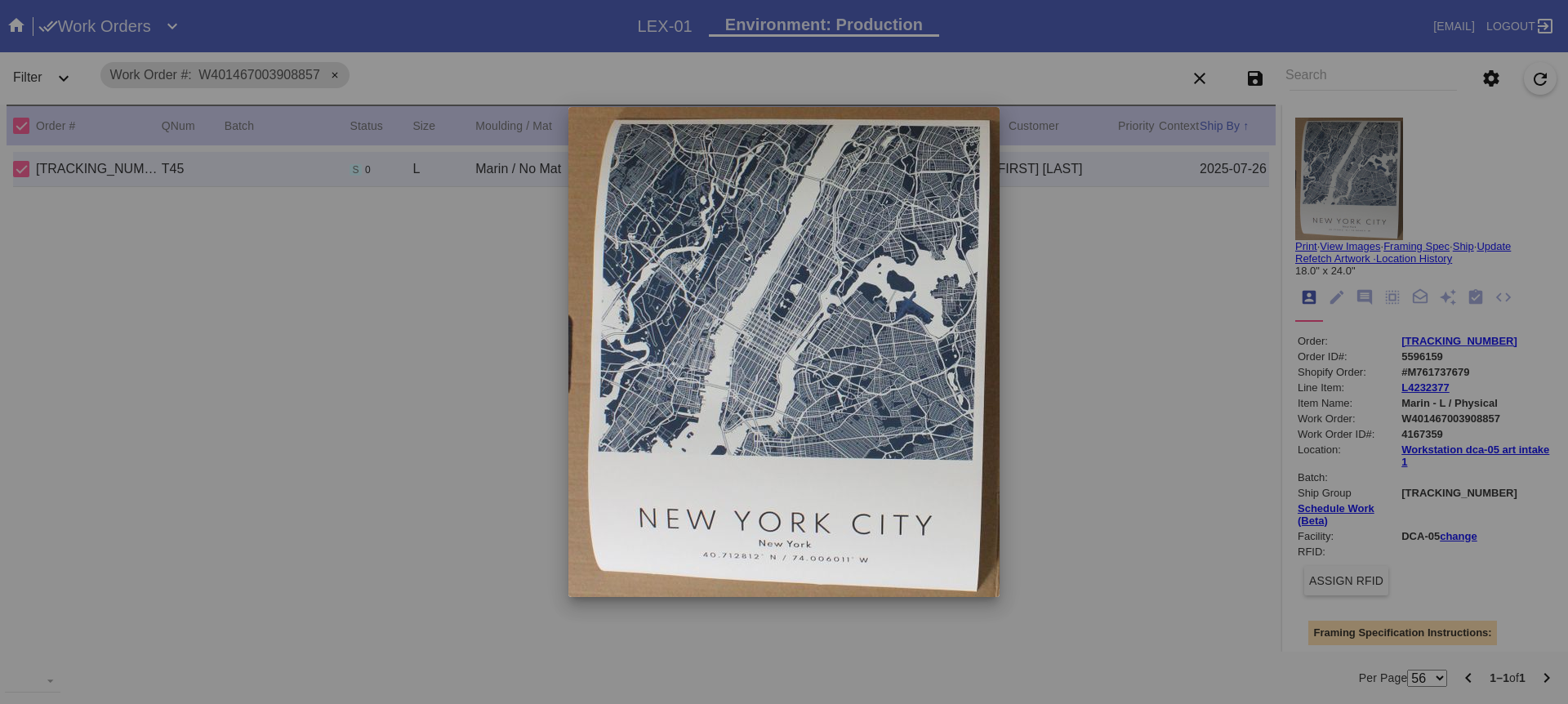 click at bounding box center [784, 352] 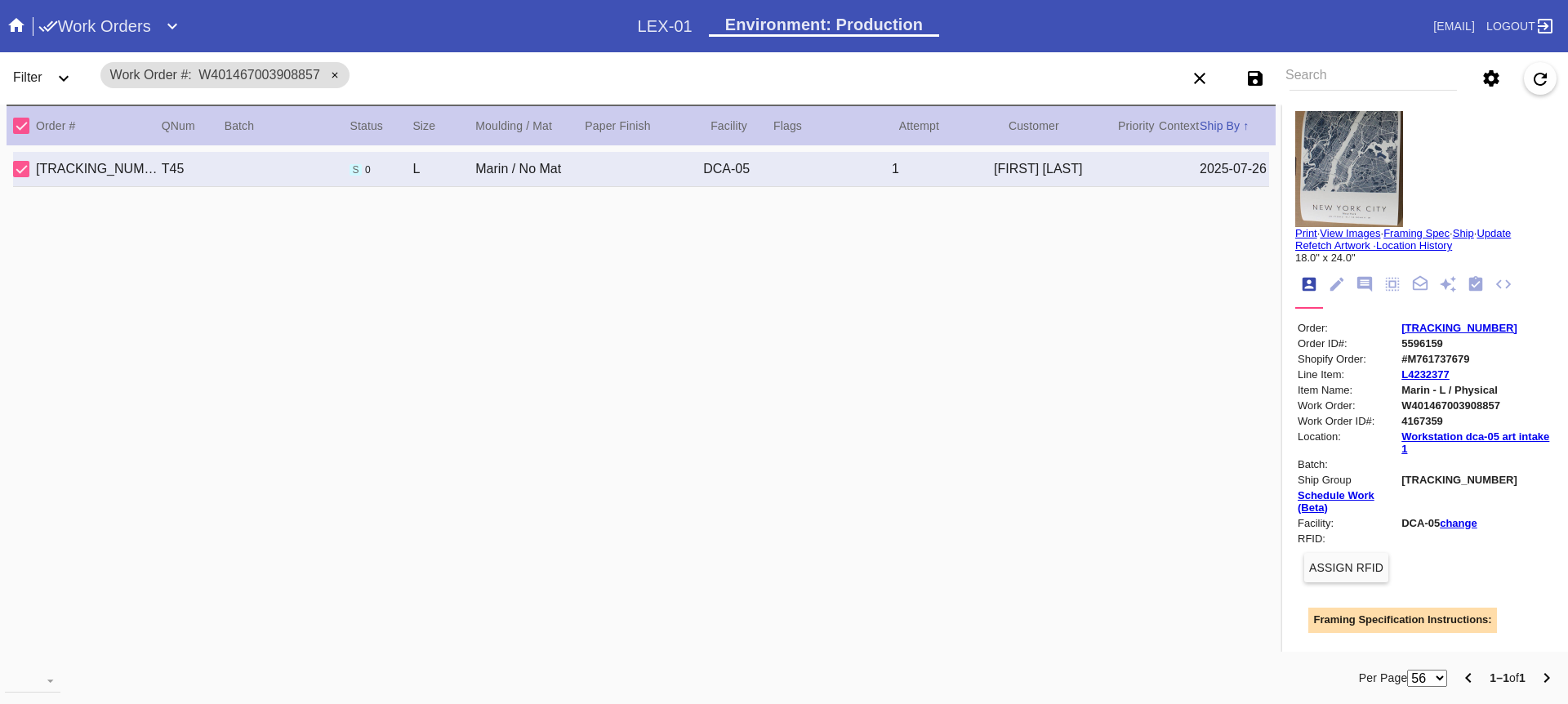scroll, scrollTop: 0, scrollLeft: 0, axis: both 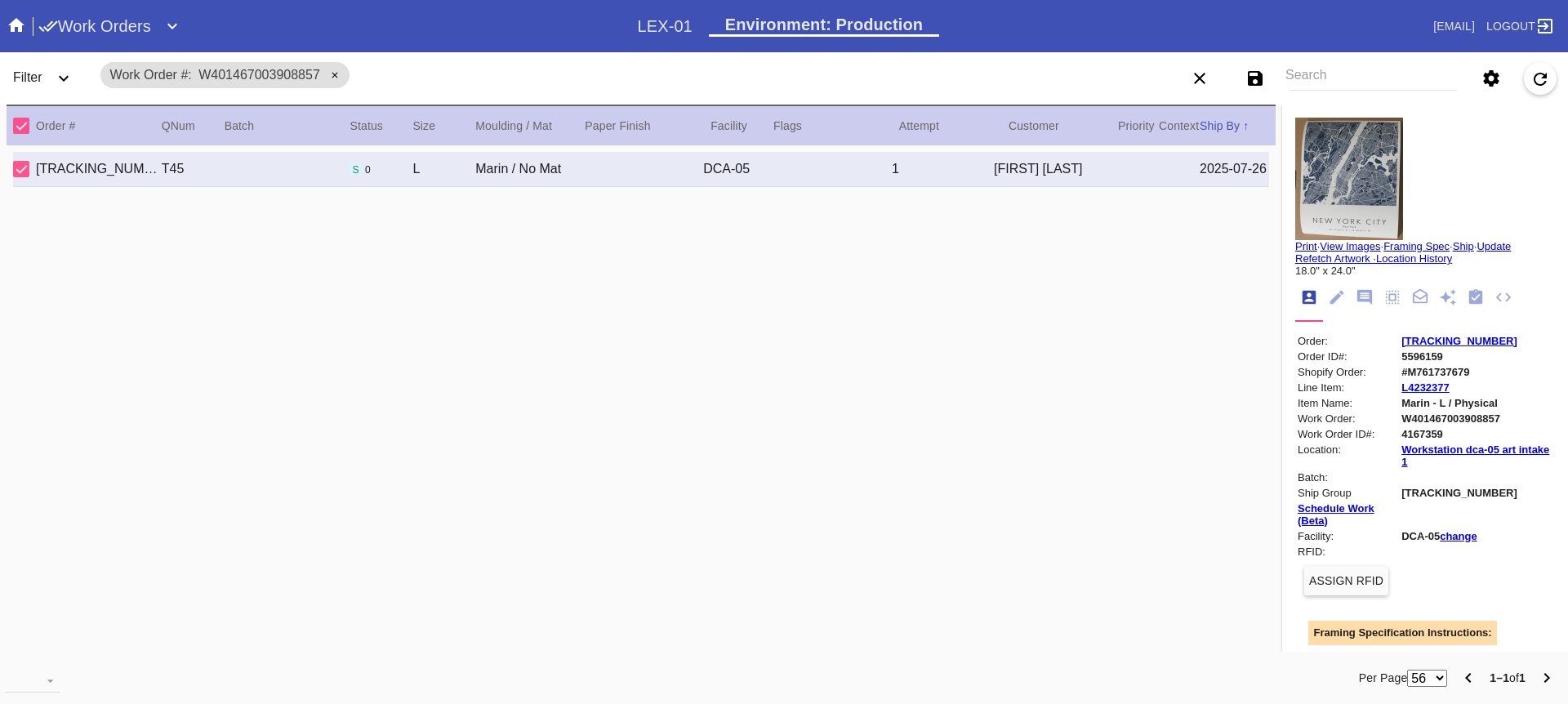 click at bounding box center (1349, 179) 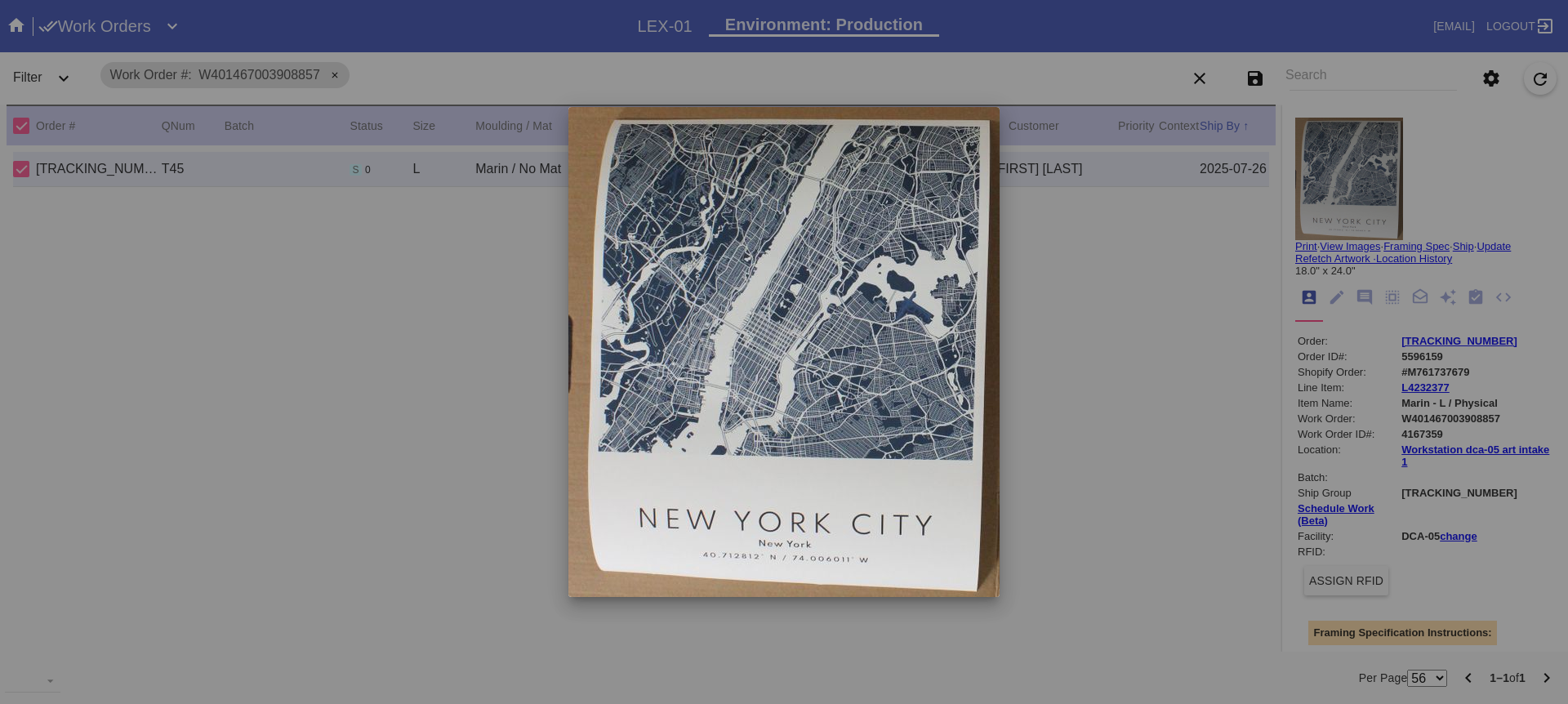 click at bounding box center (784, 352) 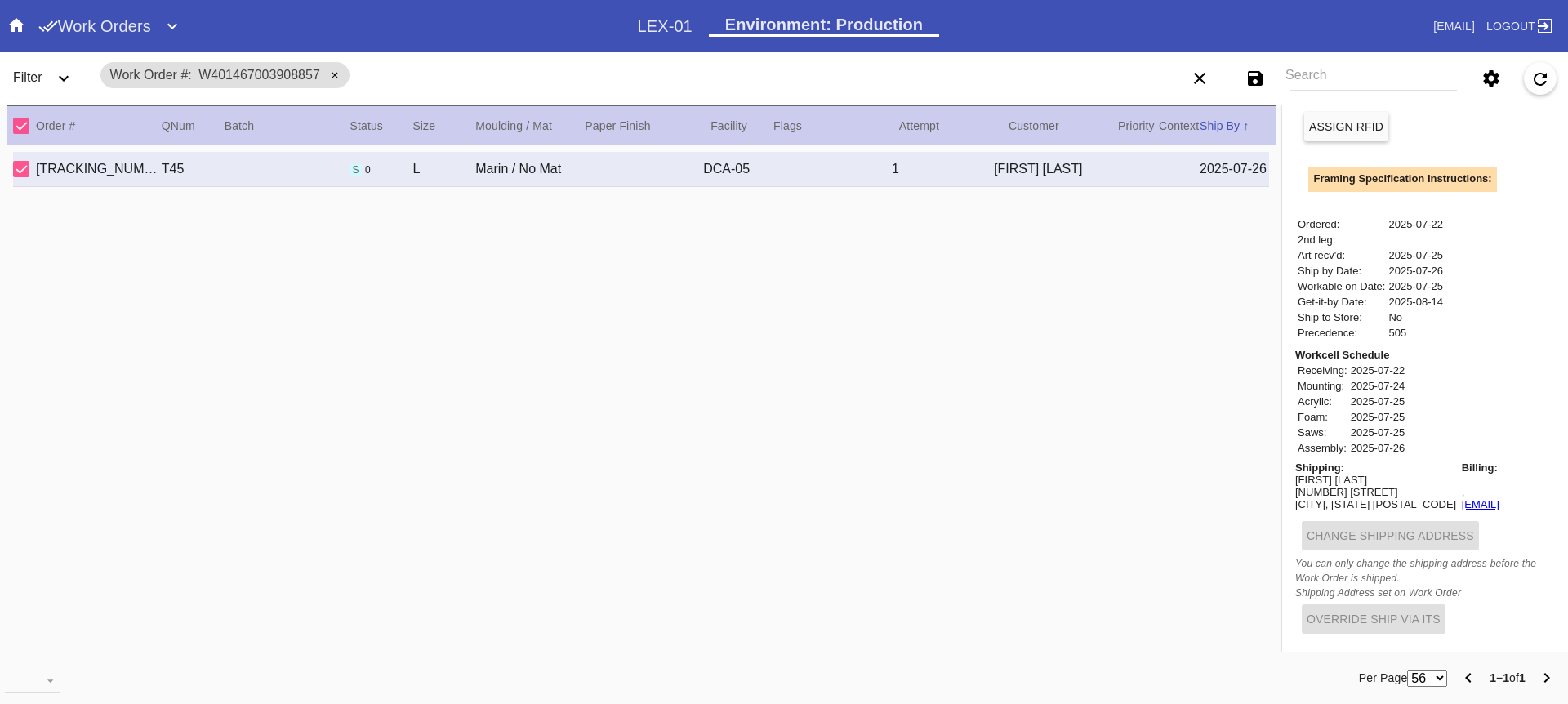scroll, scrollTop: 0, scrollLeft: 0, axis: both 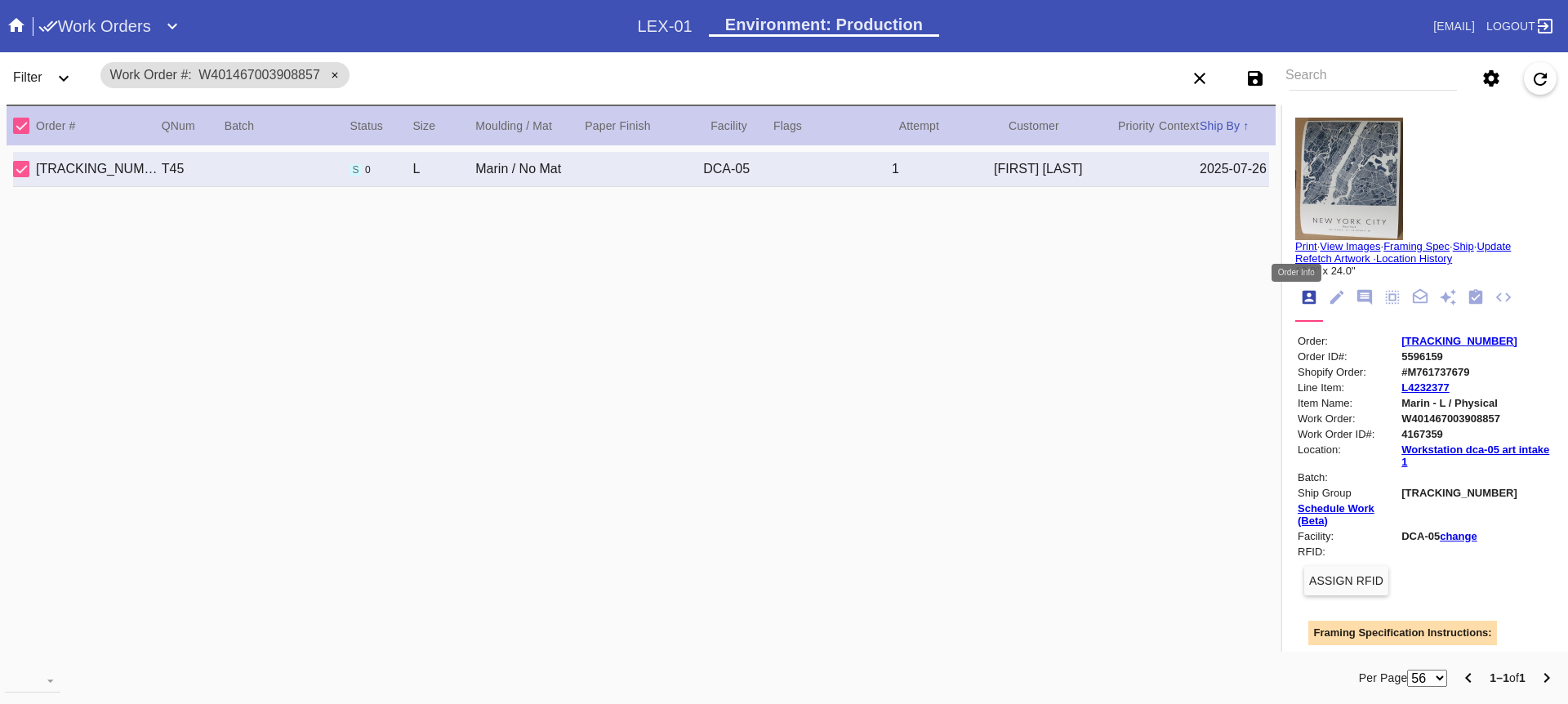 click 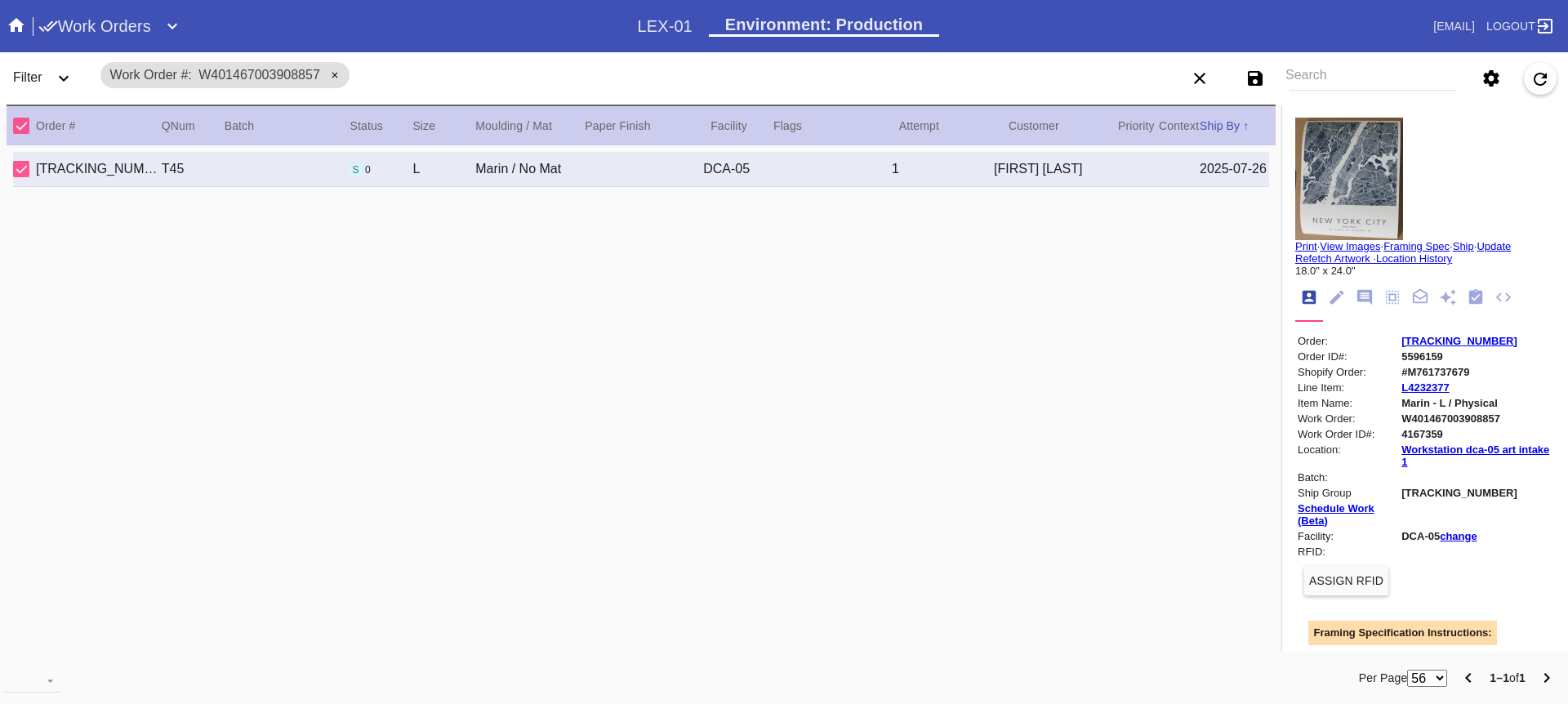 click on "[TRACKING_NUMBER]" at bounding box center (1459, 341) 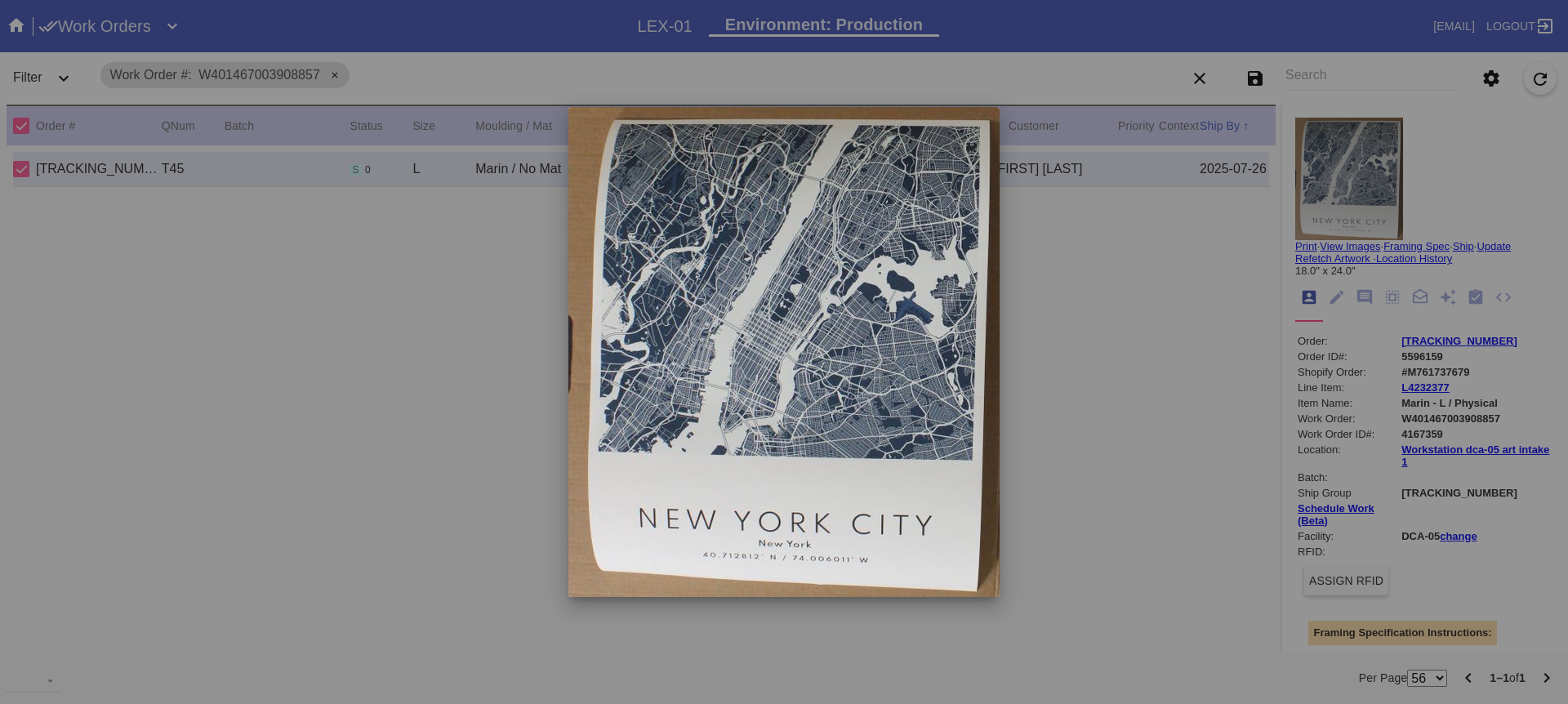 click at bounding box center [784, 352] 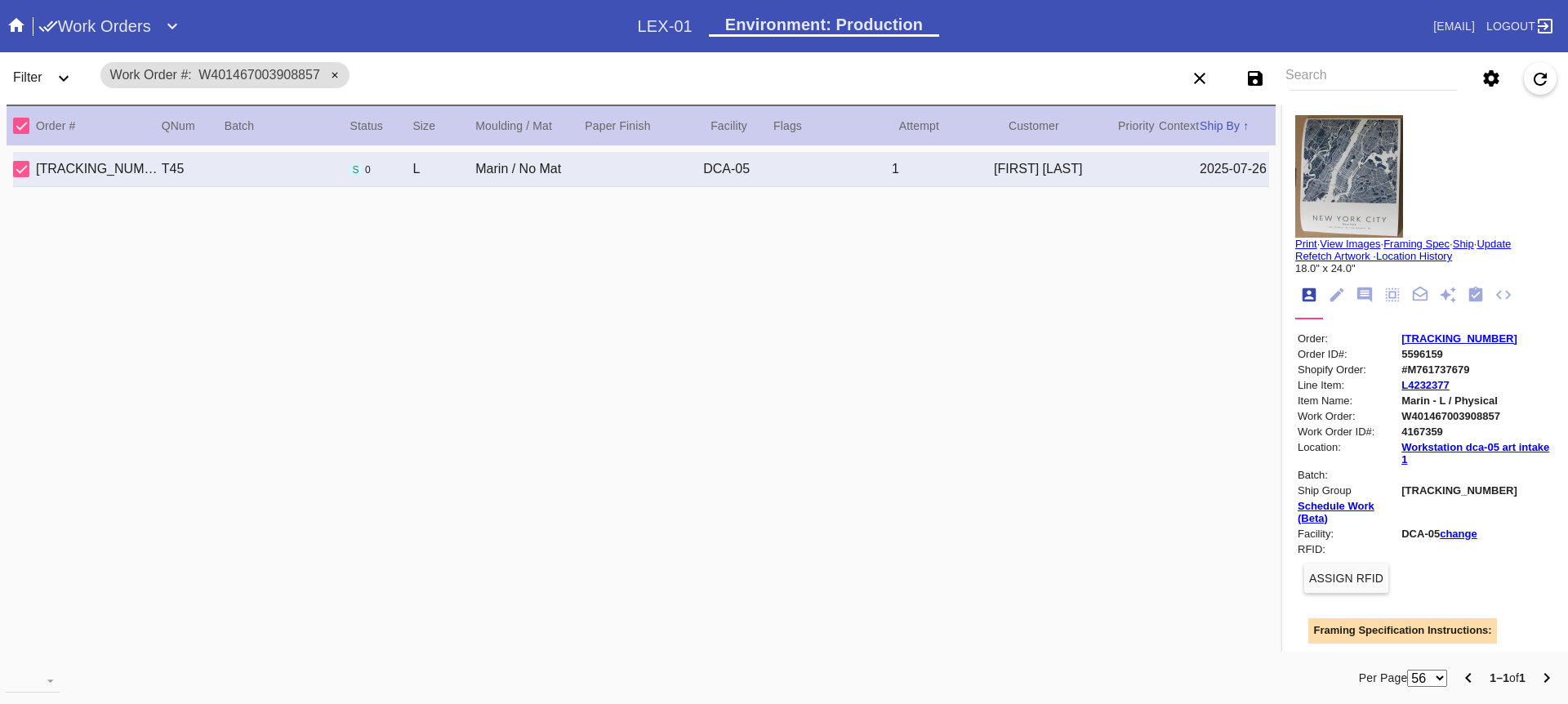 scroll, scrollTop: 3, scrollLeft: 0, axis: vertical 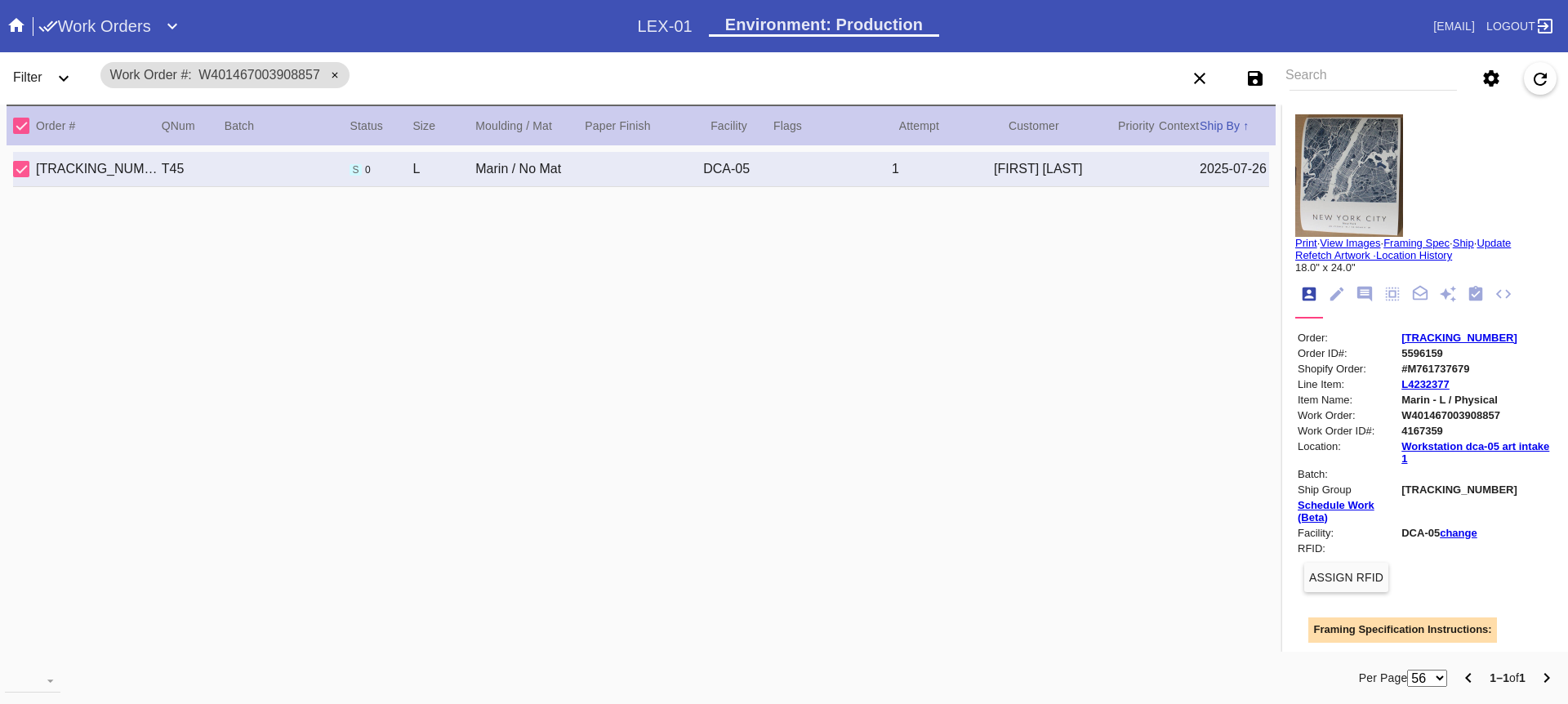 click at bounding box center [1337, 295] 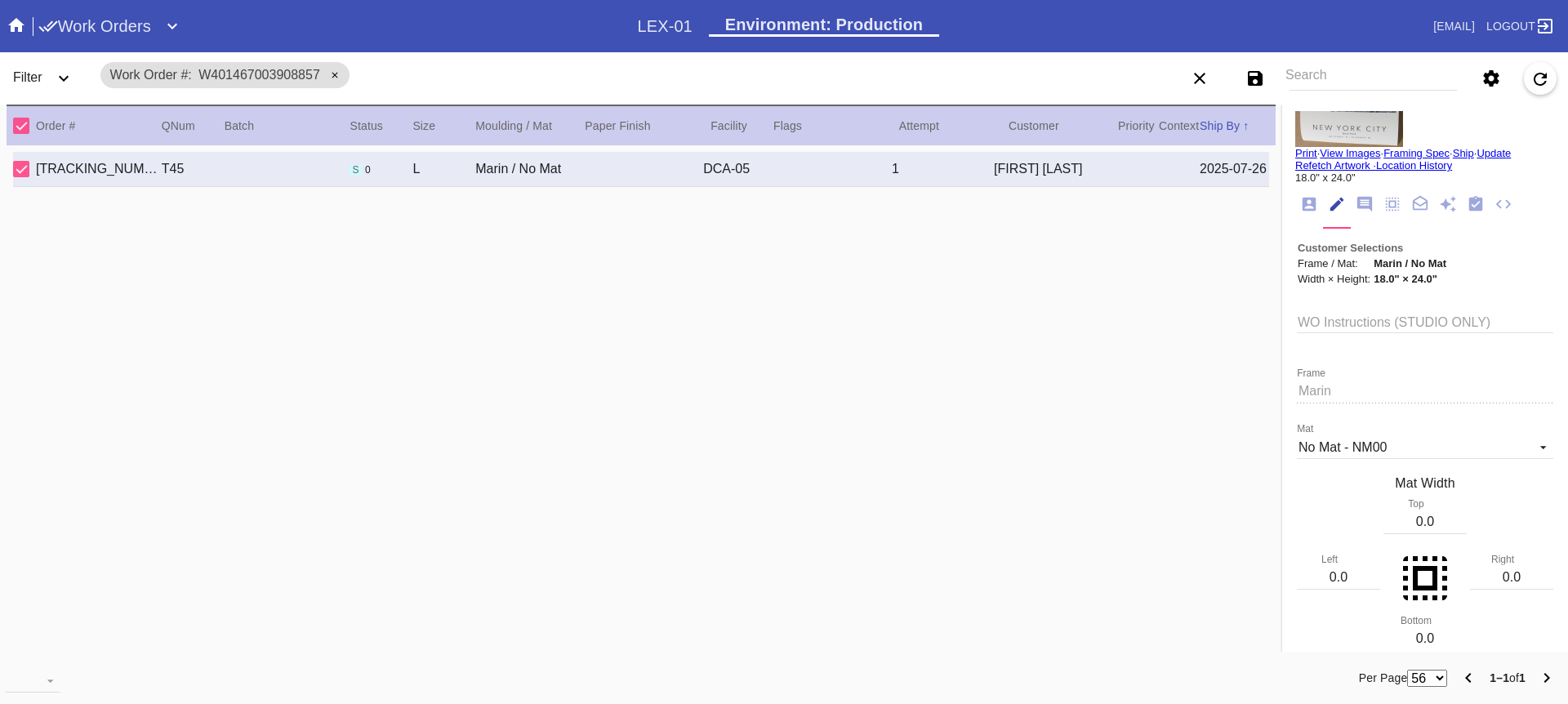 scroll, scrollTop: 0, scrollLeft: 0, axis: both 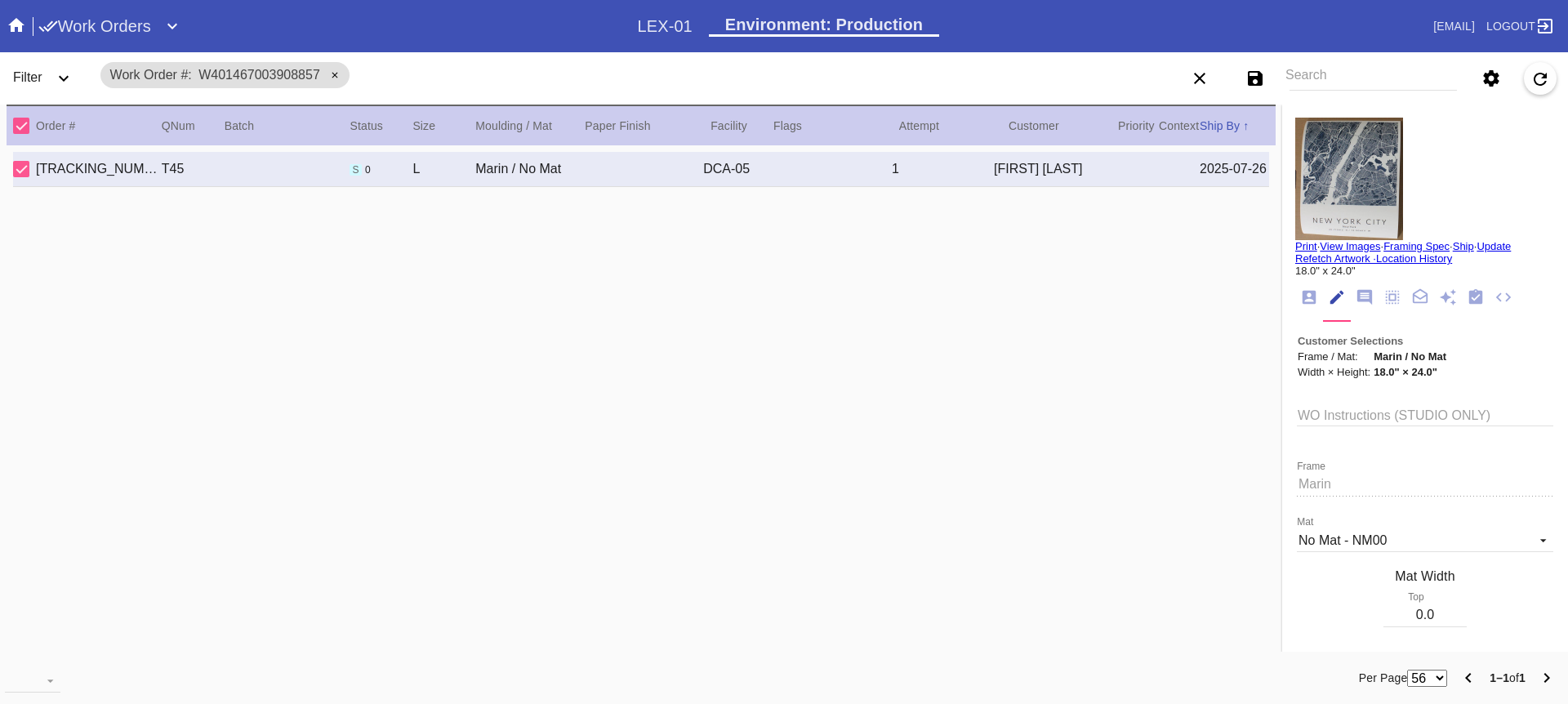 click 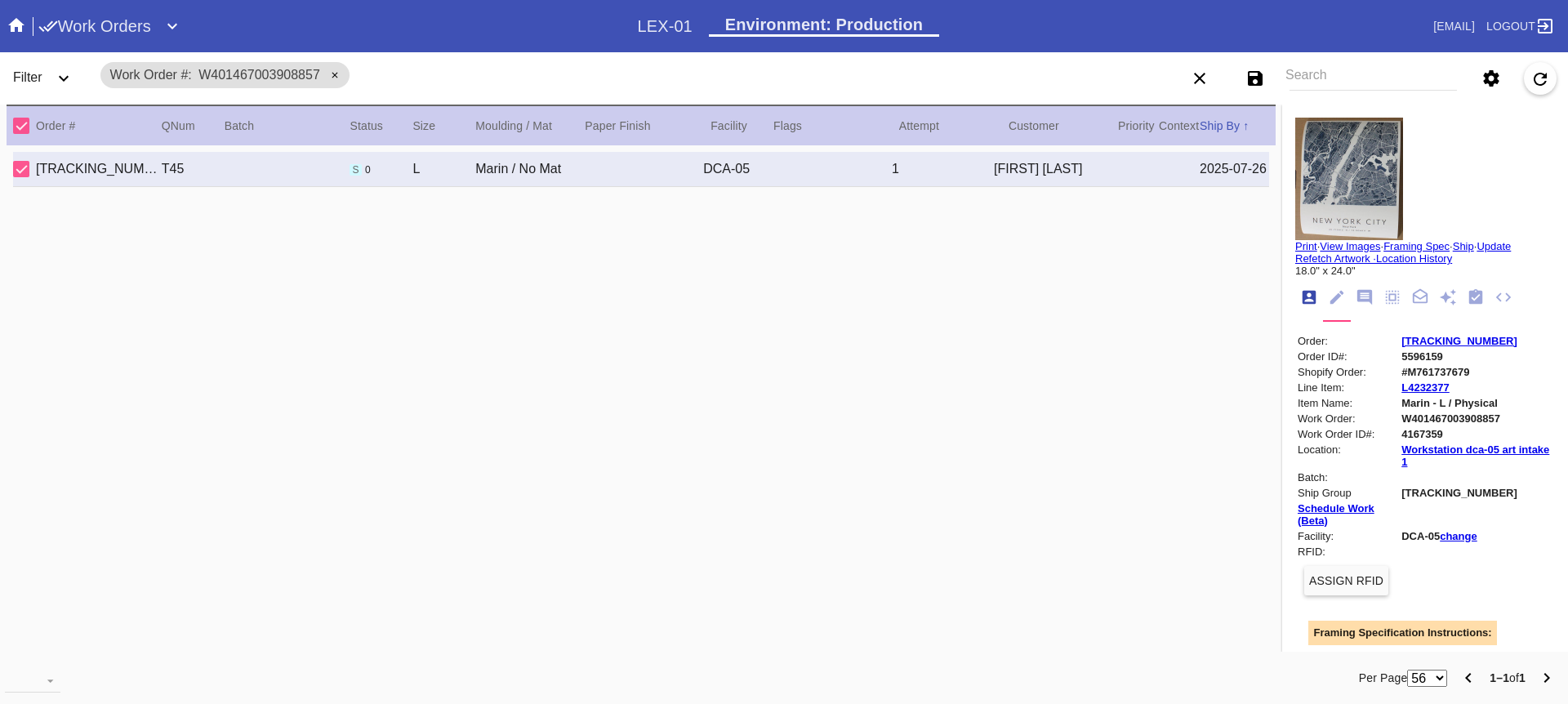 scroll, scrollTop: 20, scrollLeft: 0, axis: vertical 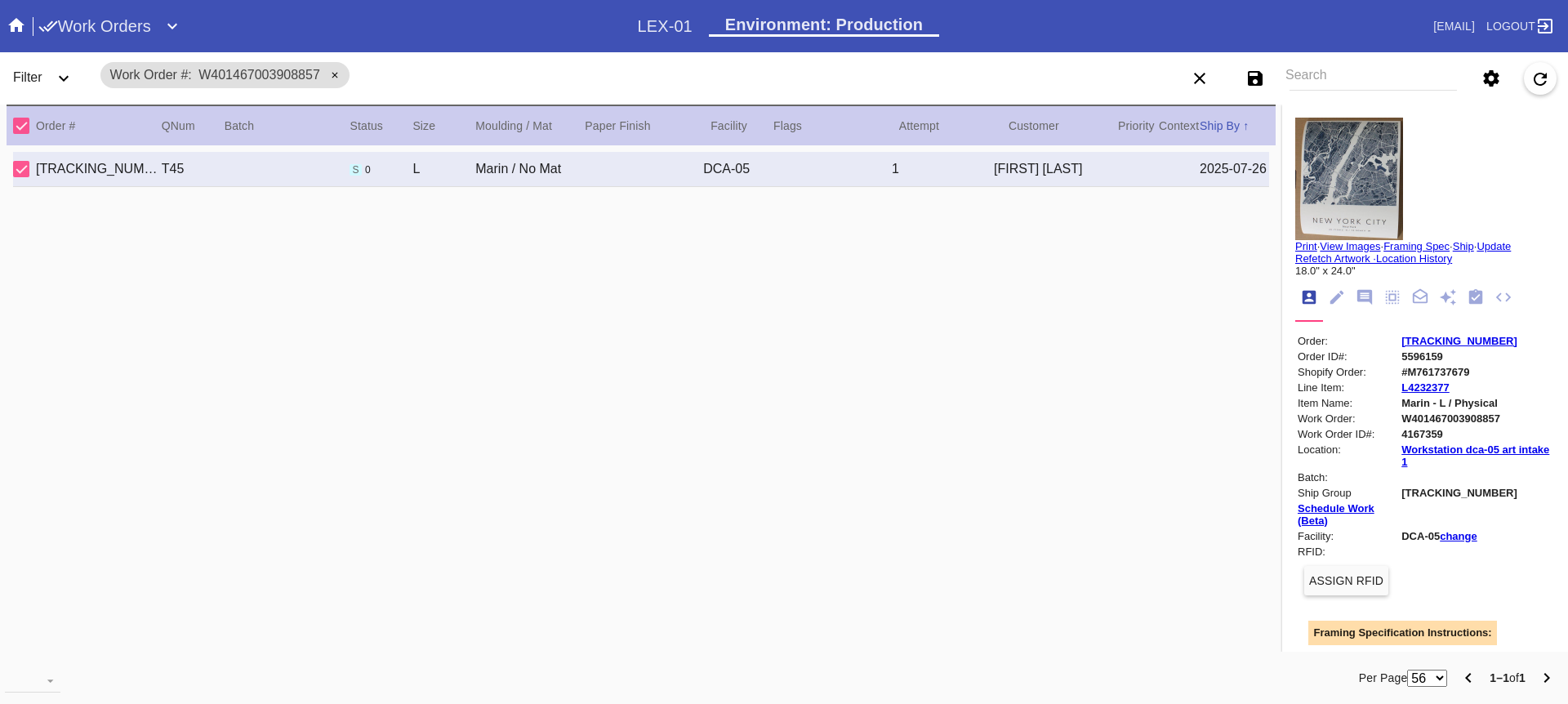 click at bounding box center (1349, 179) 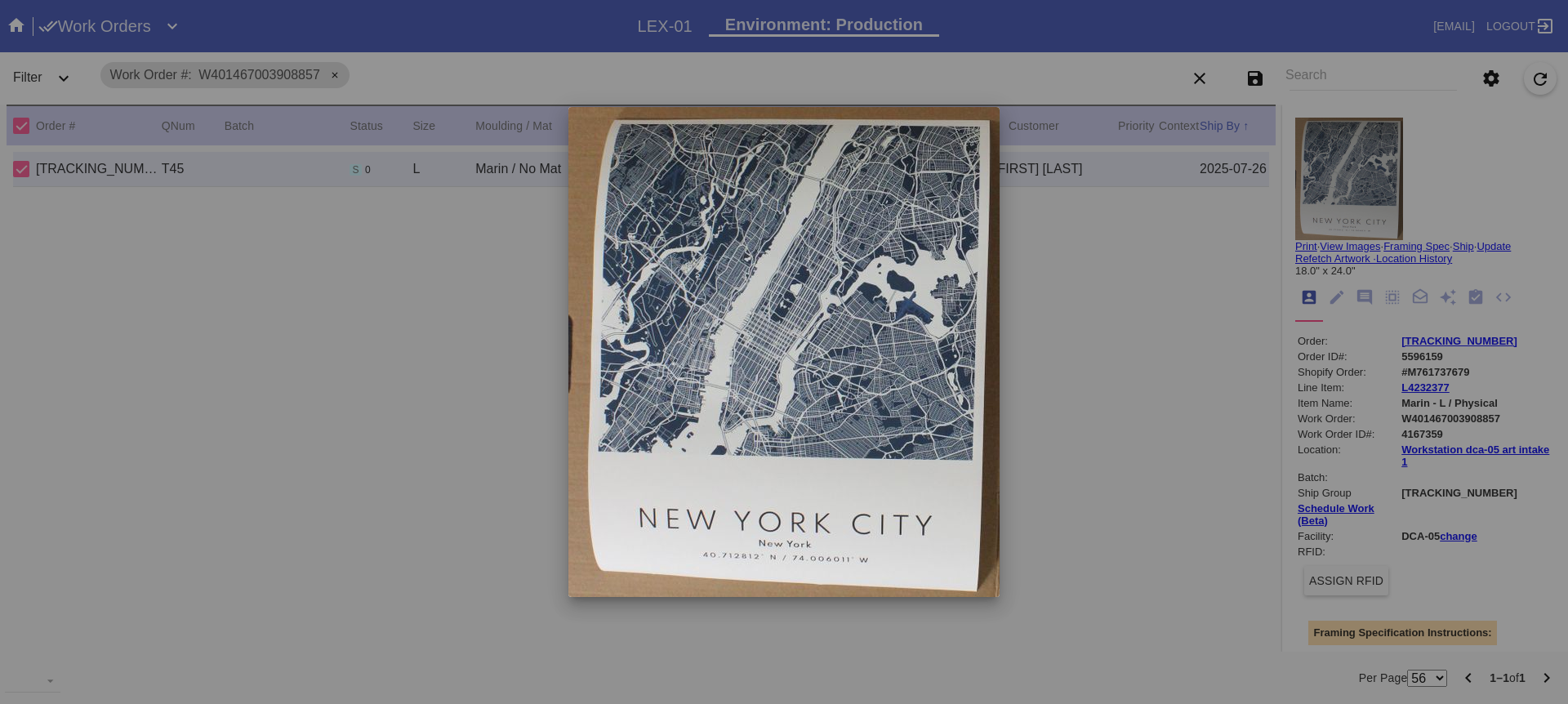 click at bounding box center (784, 352) 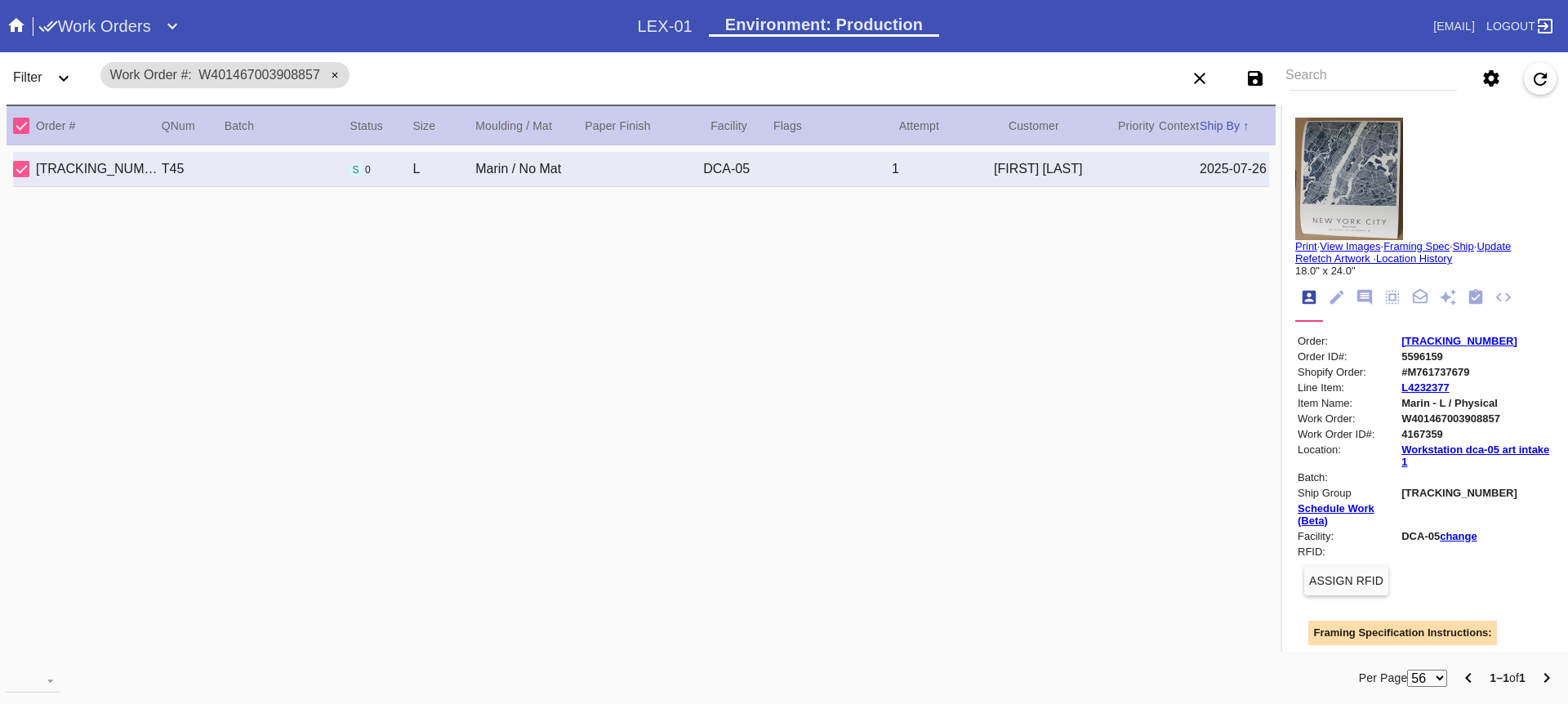 click at bounding box center (1349, 179) 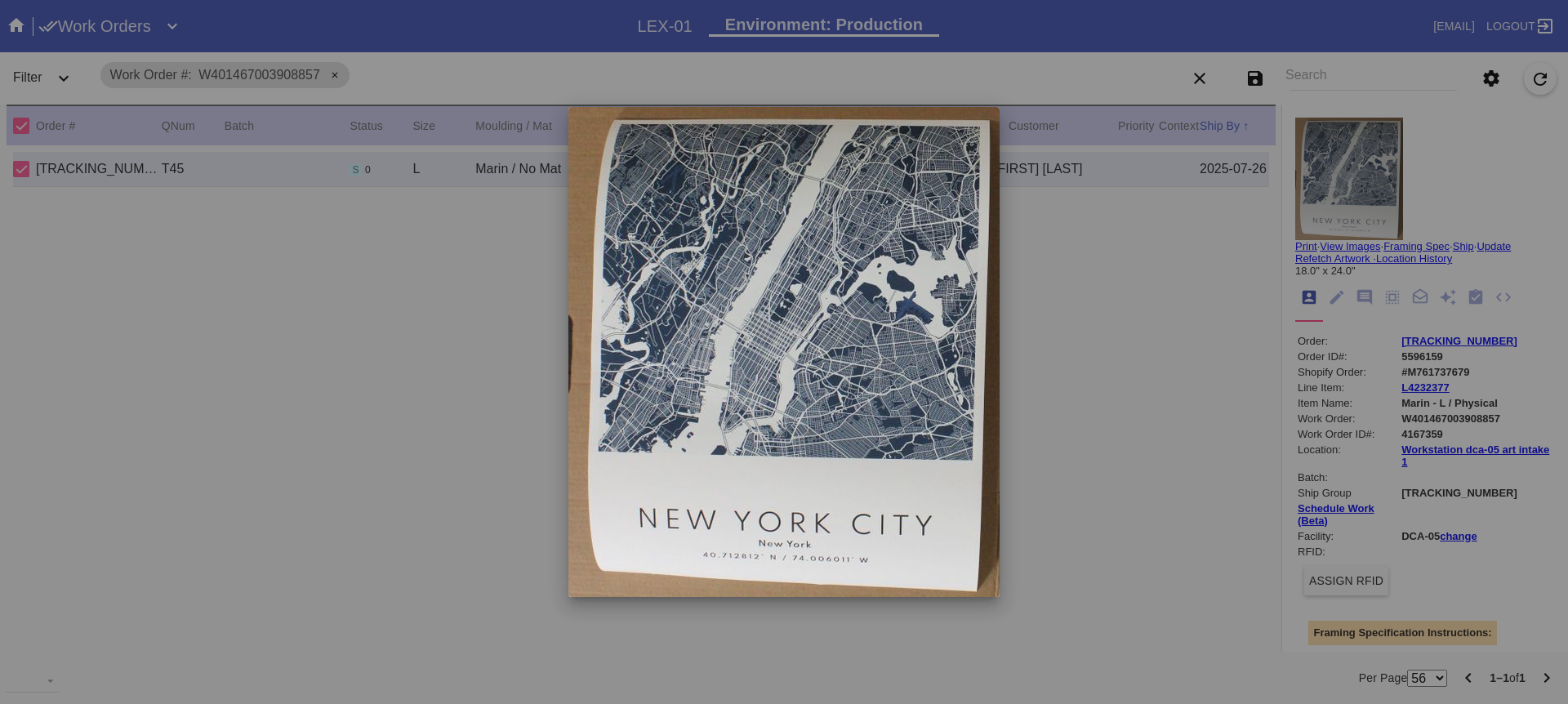 drag, startPoint x: 1458, startPoint y: 381, endPoint x: 1426, endPoint y: 362, distance: 37.21559 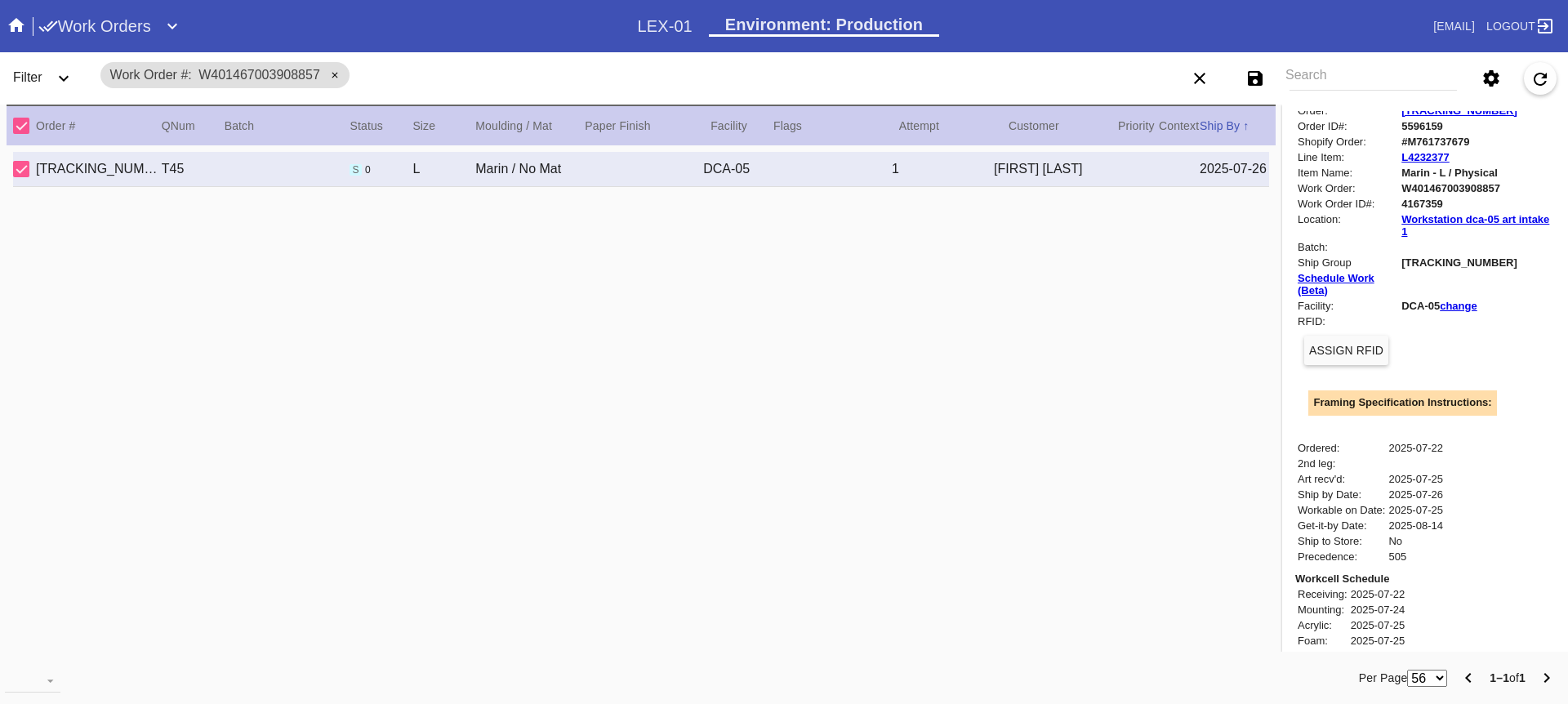 scroll, scrollTop: 0, scrollLeft: 0, axis: both 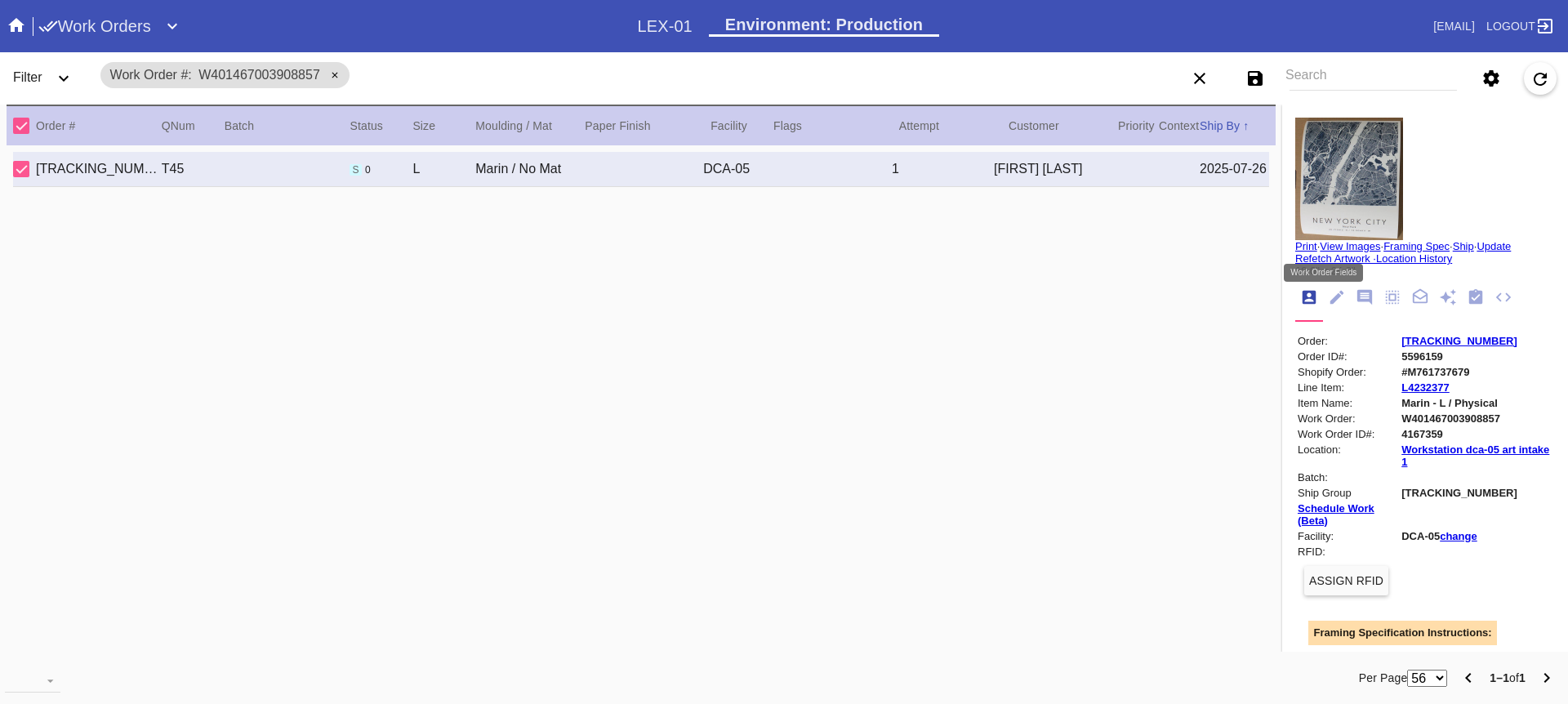 click 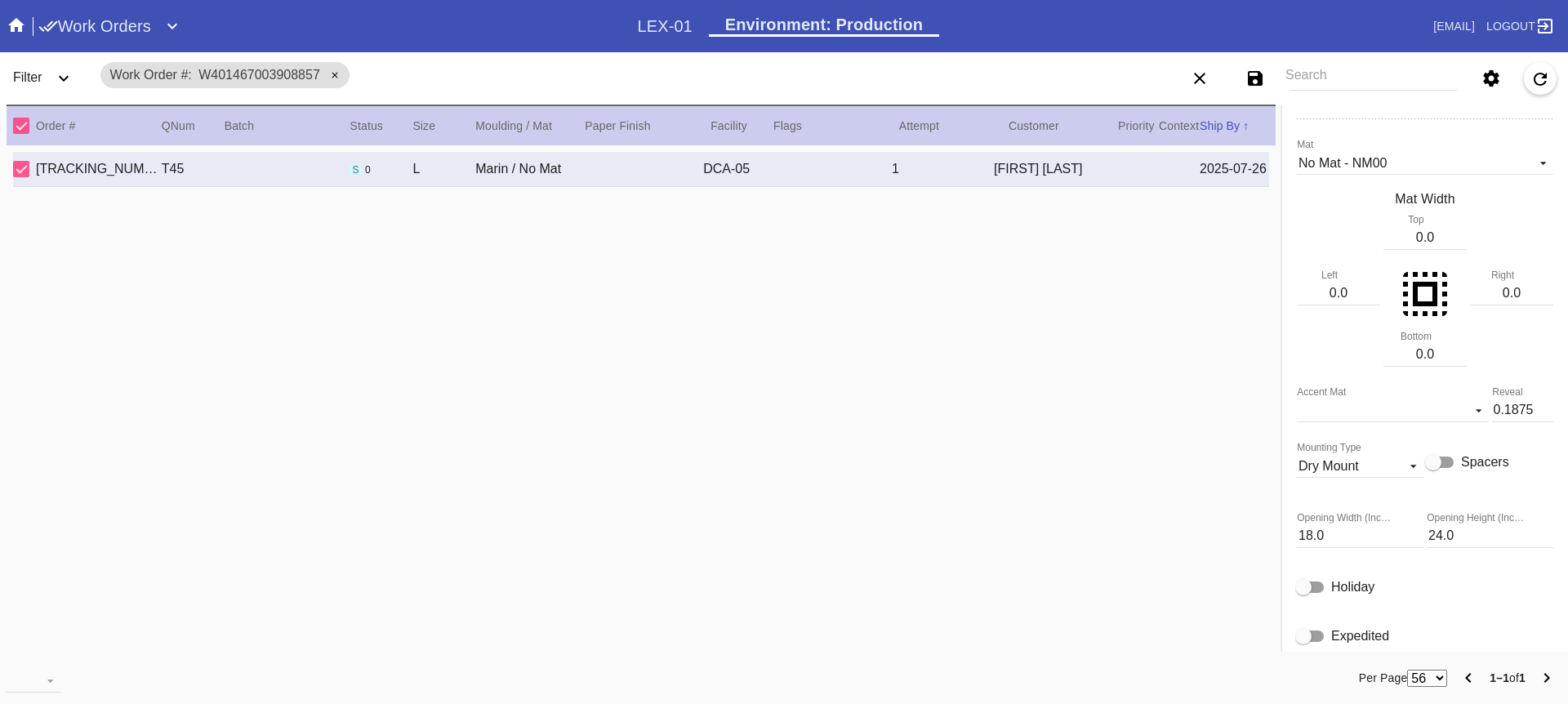 scroll, scrollTop: 0, scrollLeft: 0, axis: both 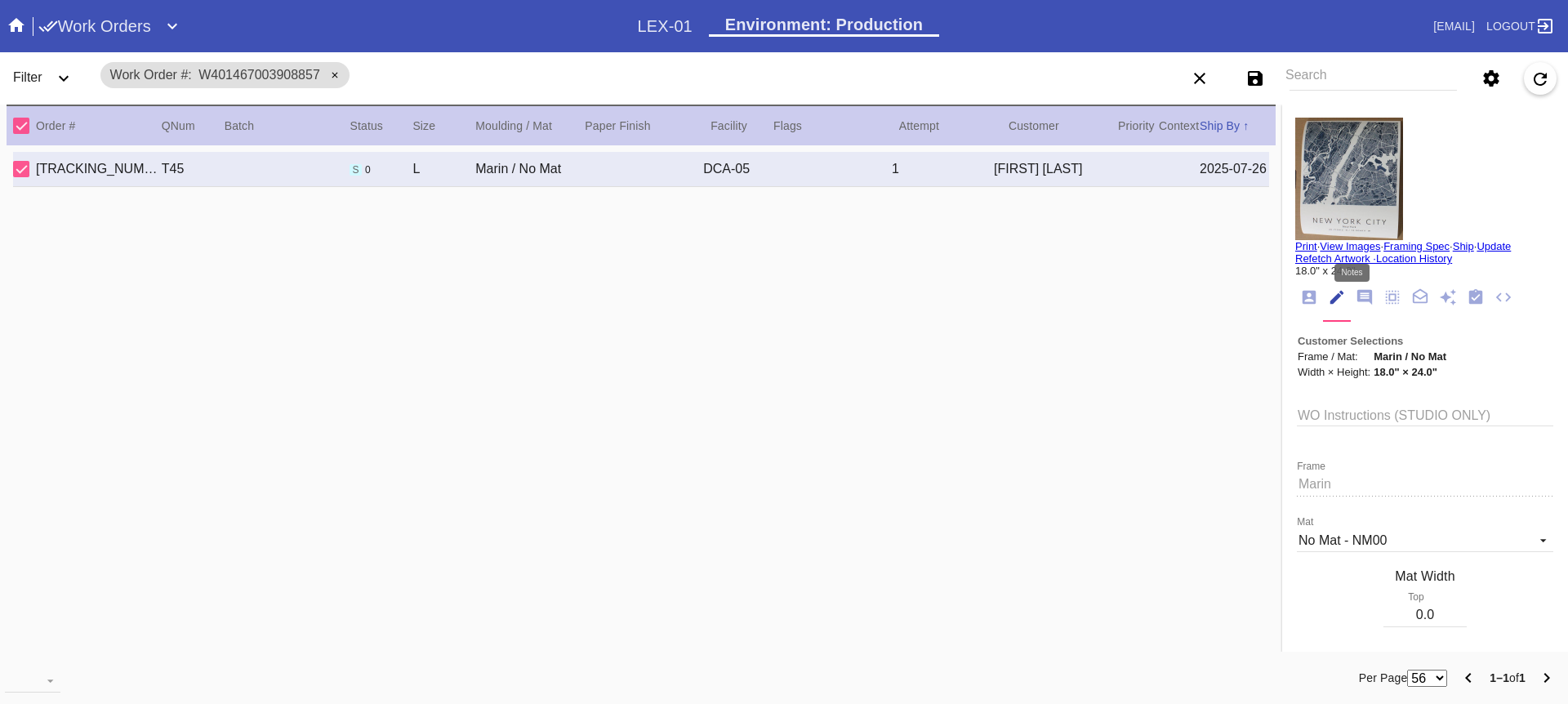 click 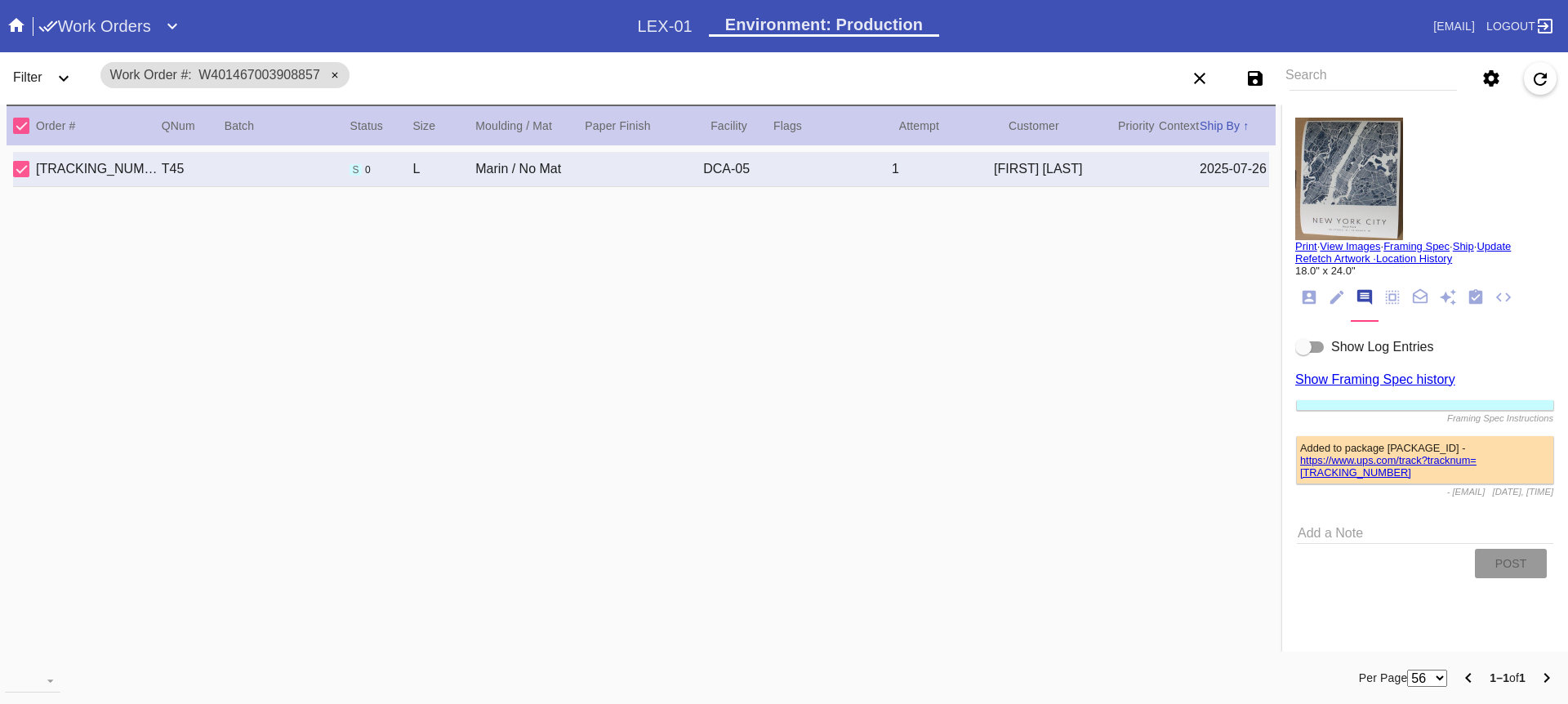 click on "Show Log Entries" at bounding box center (1382, 346) 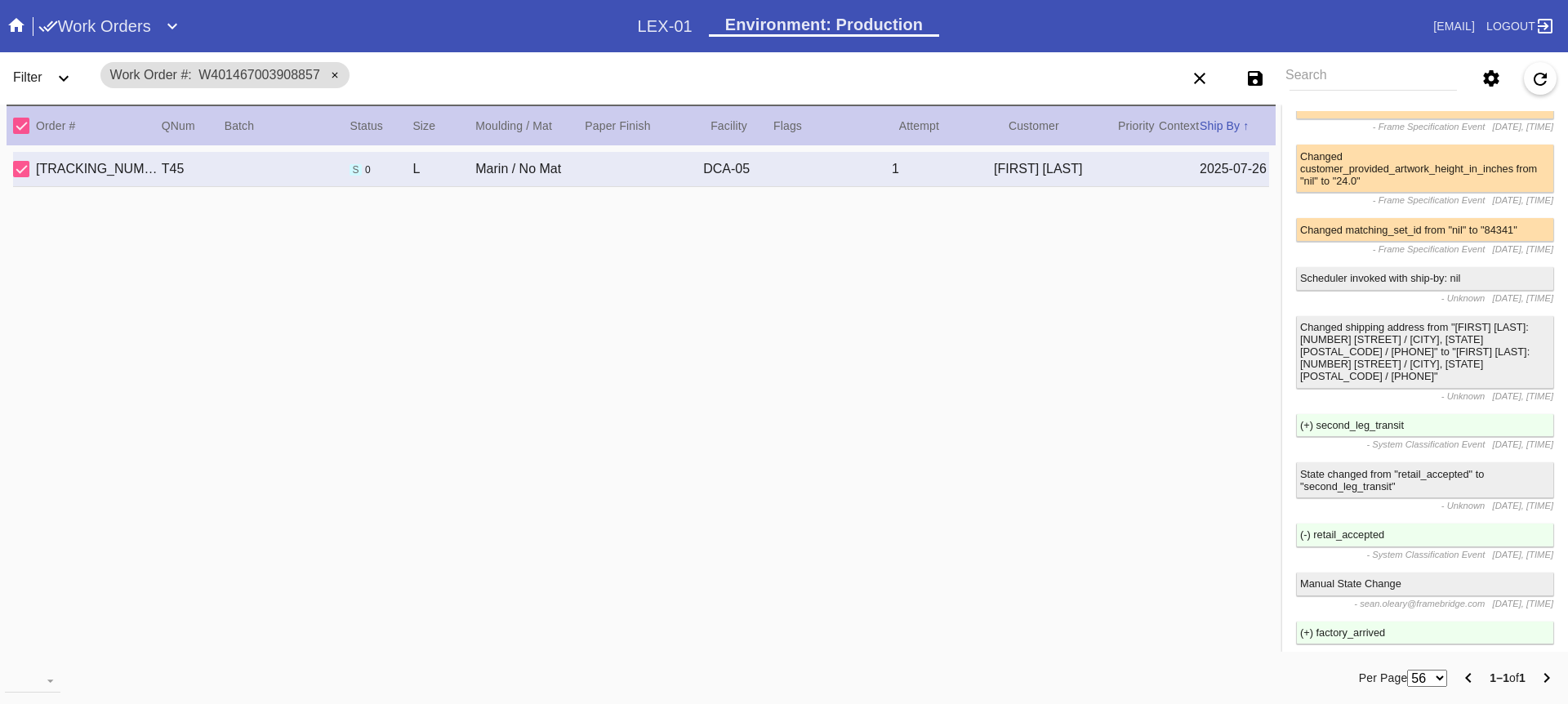 scroll, scrollTop: 0, scrollLeft: 0, axis: both 